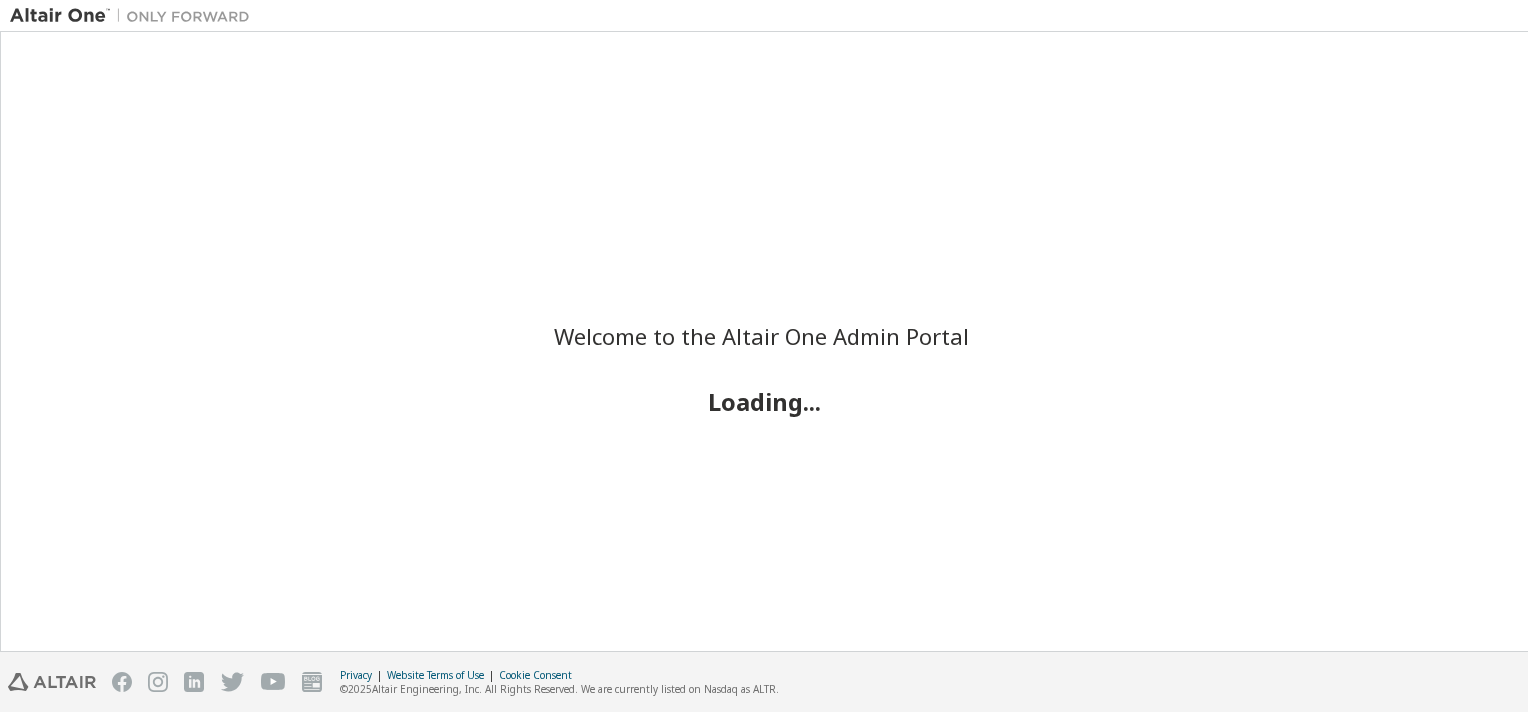scroll, scrollTop: 0, scrollLeft: 0, axis: both 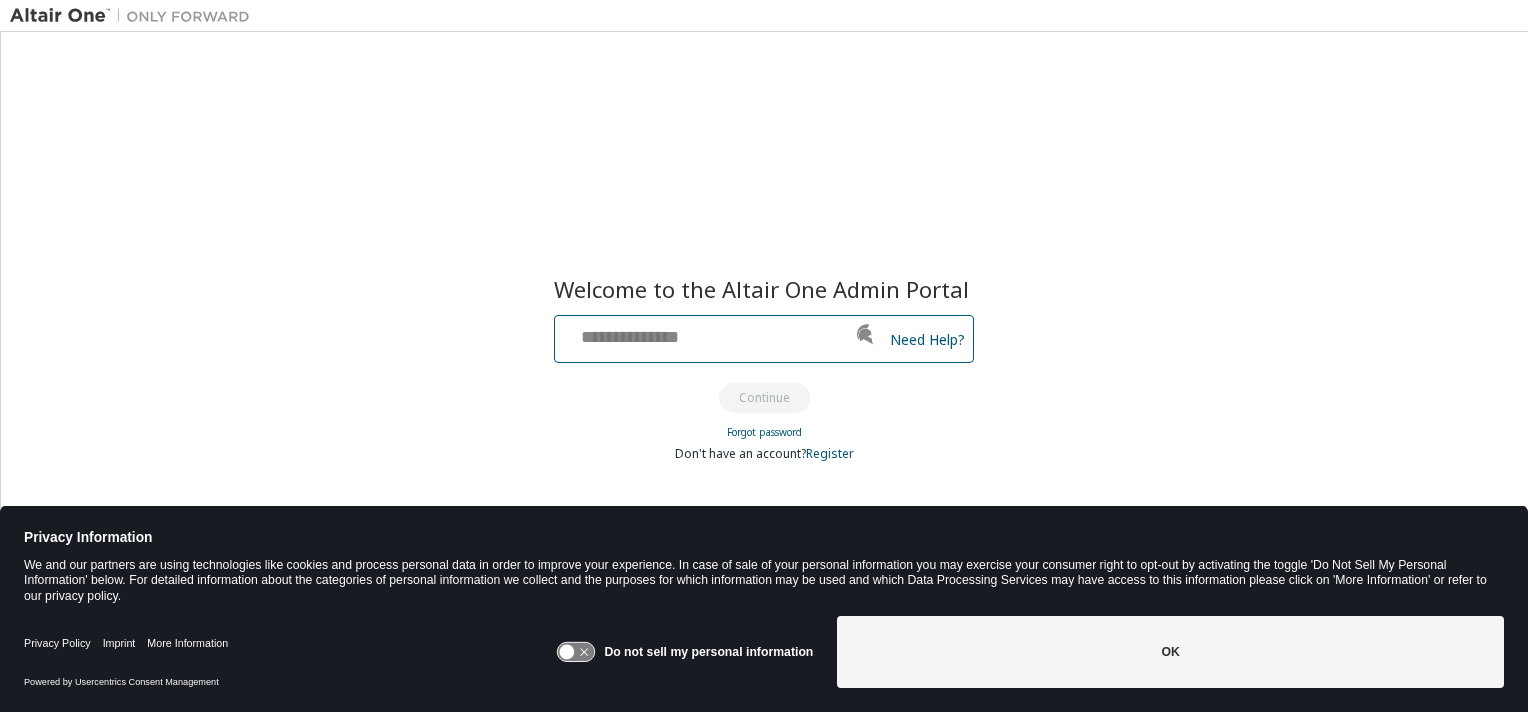 click at bounding box center [721, 334] 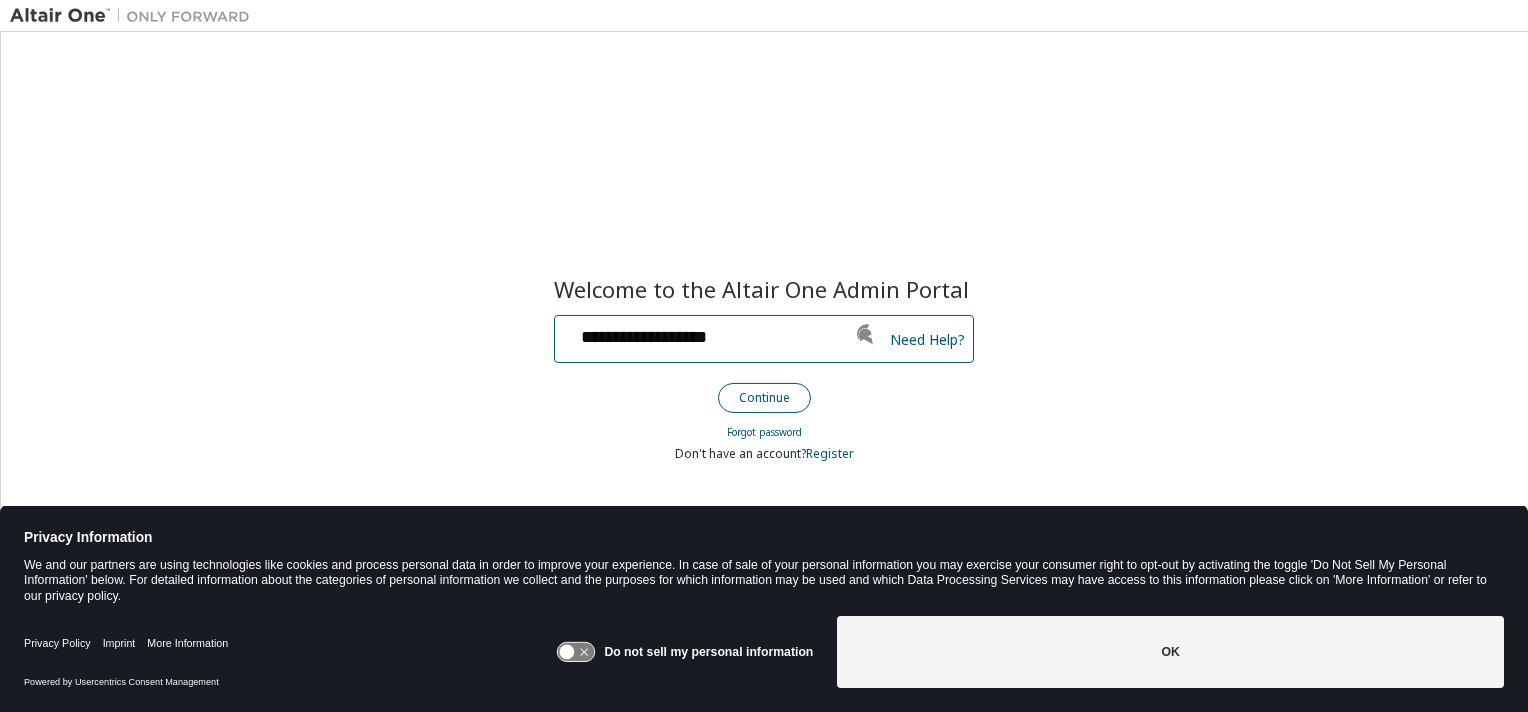type on "**********" 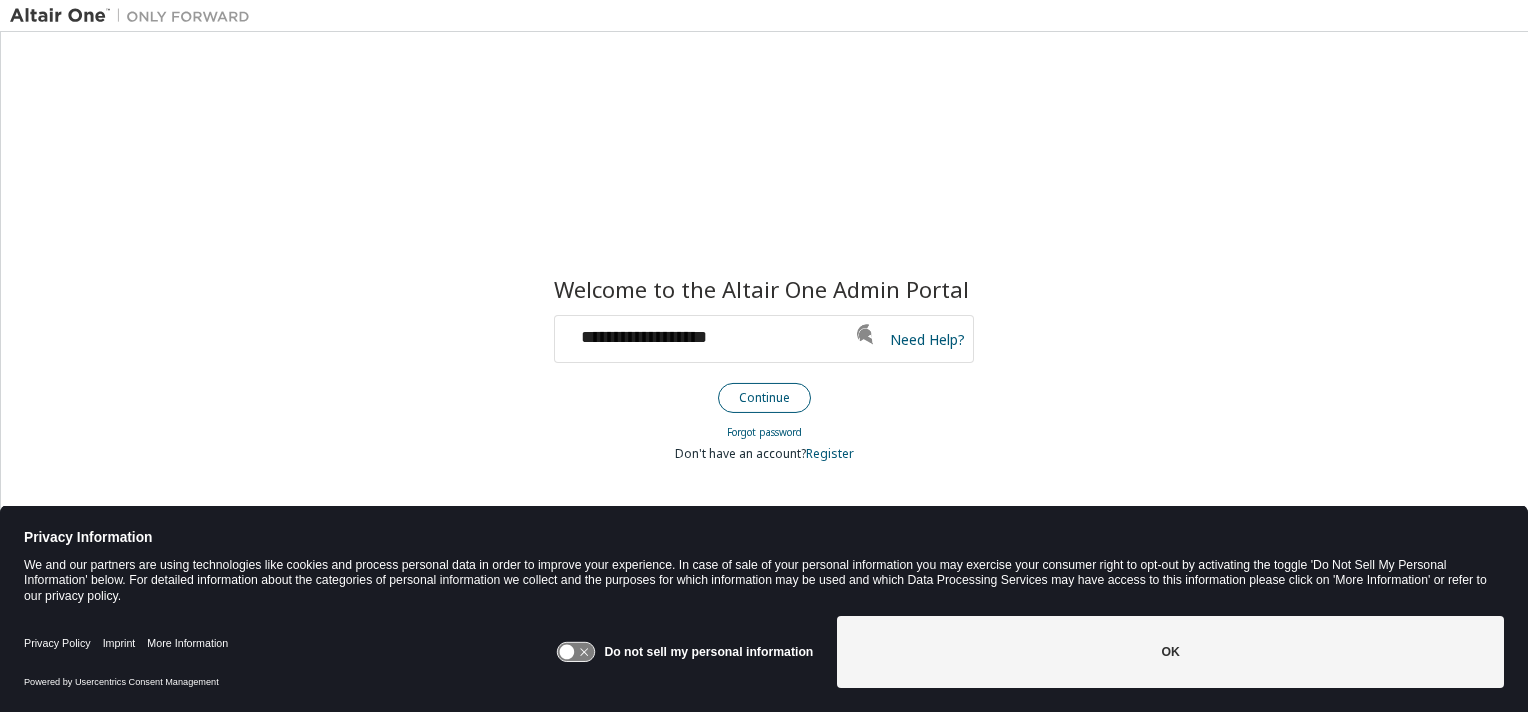 click on "Continue" at bounding box center (764, 398) 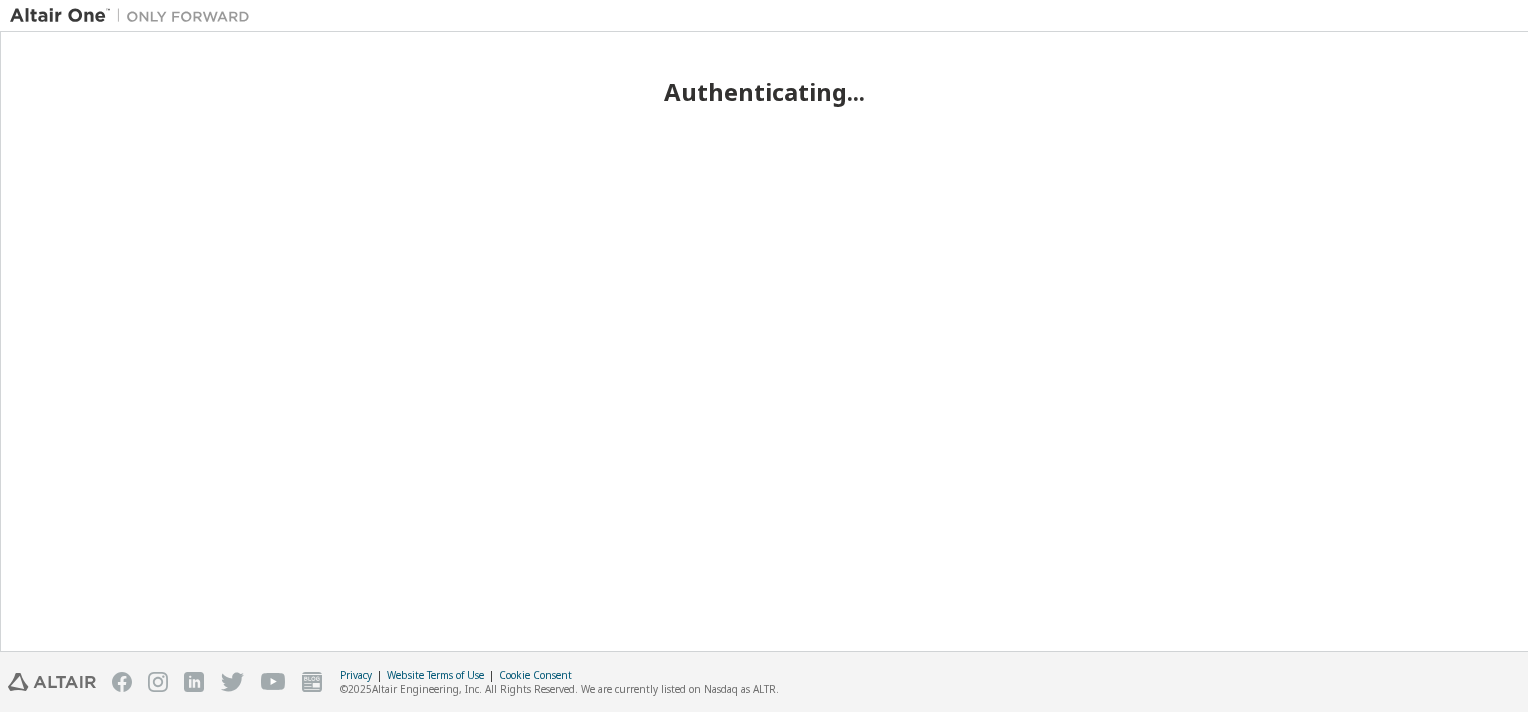 scroll, scrollTop: 0, scrollLeft: 0, axis: both 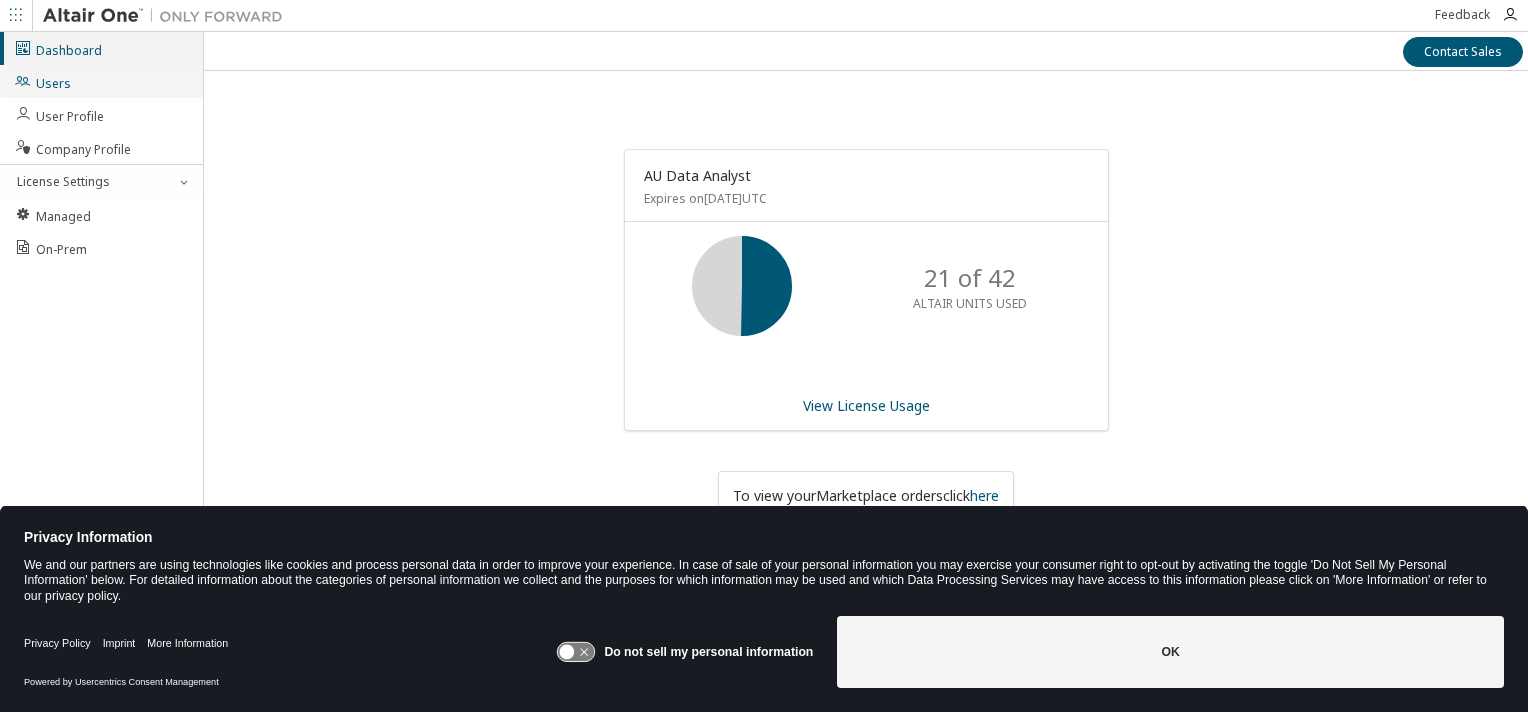 click on "Users" at bounding box center (42, 81) 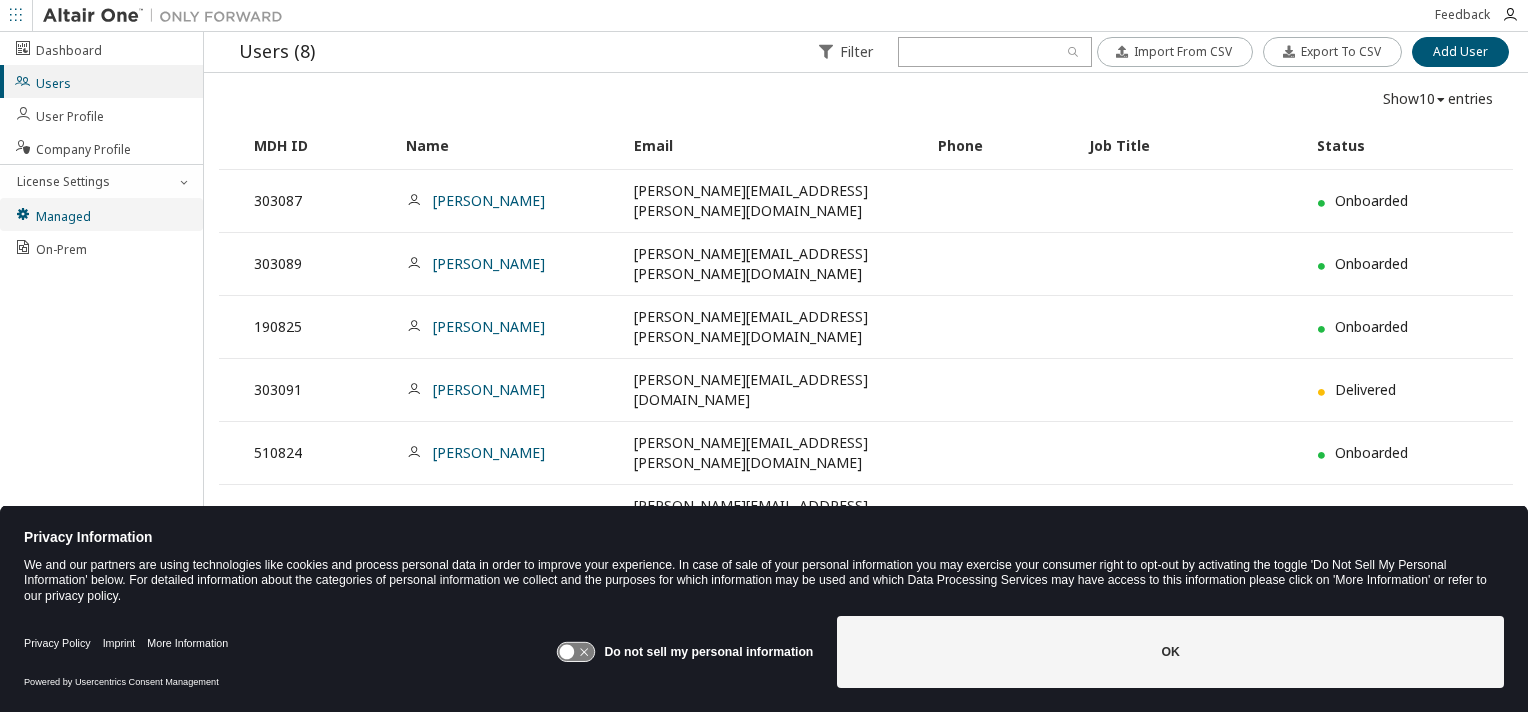 click on "Managed" at bounding box center [101, 214] 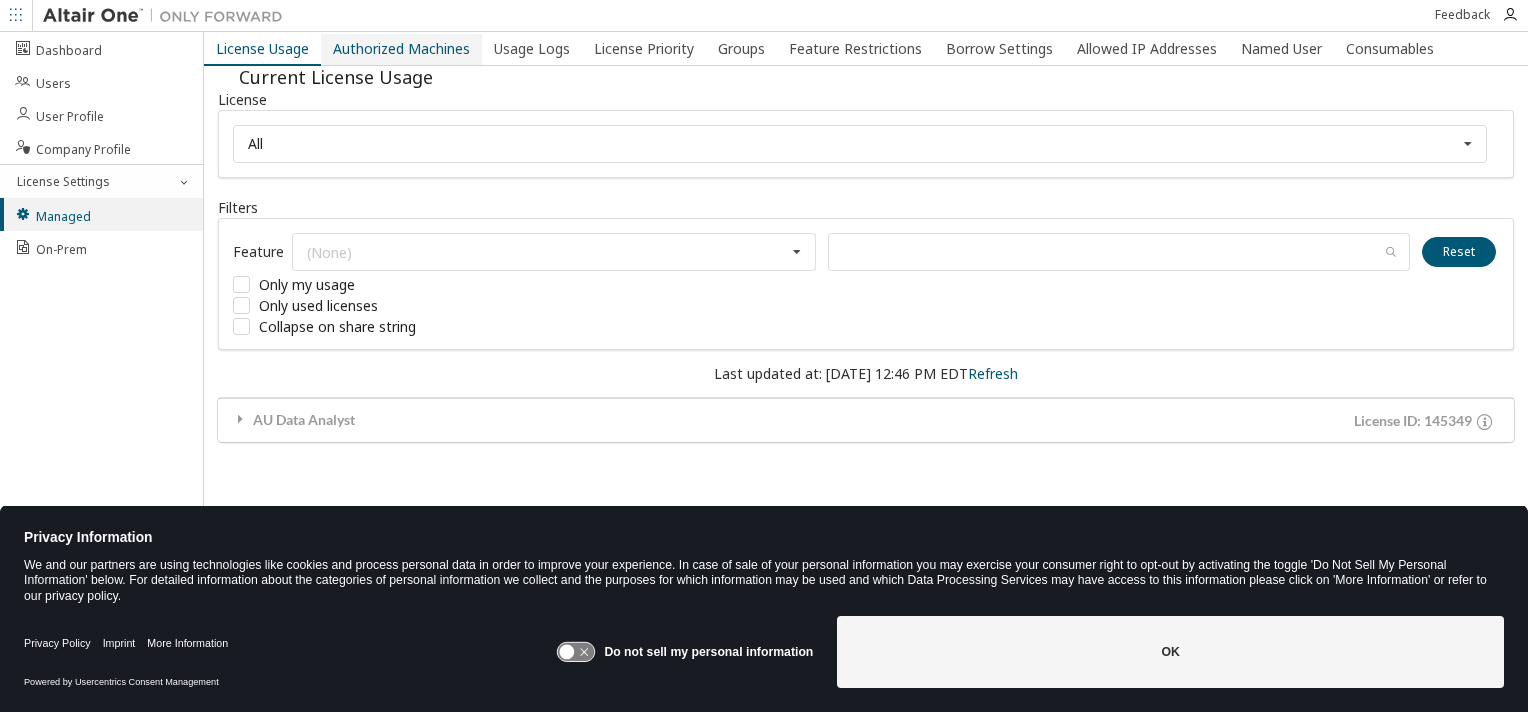 click on "Authorized Machines" at bounding box center [401, 49] 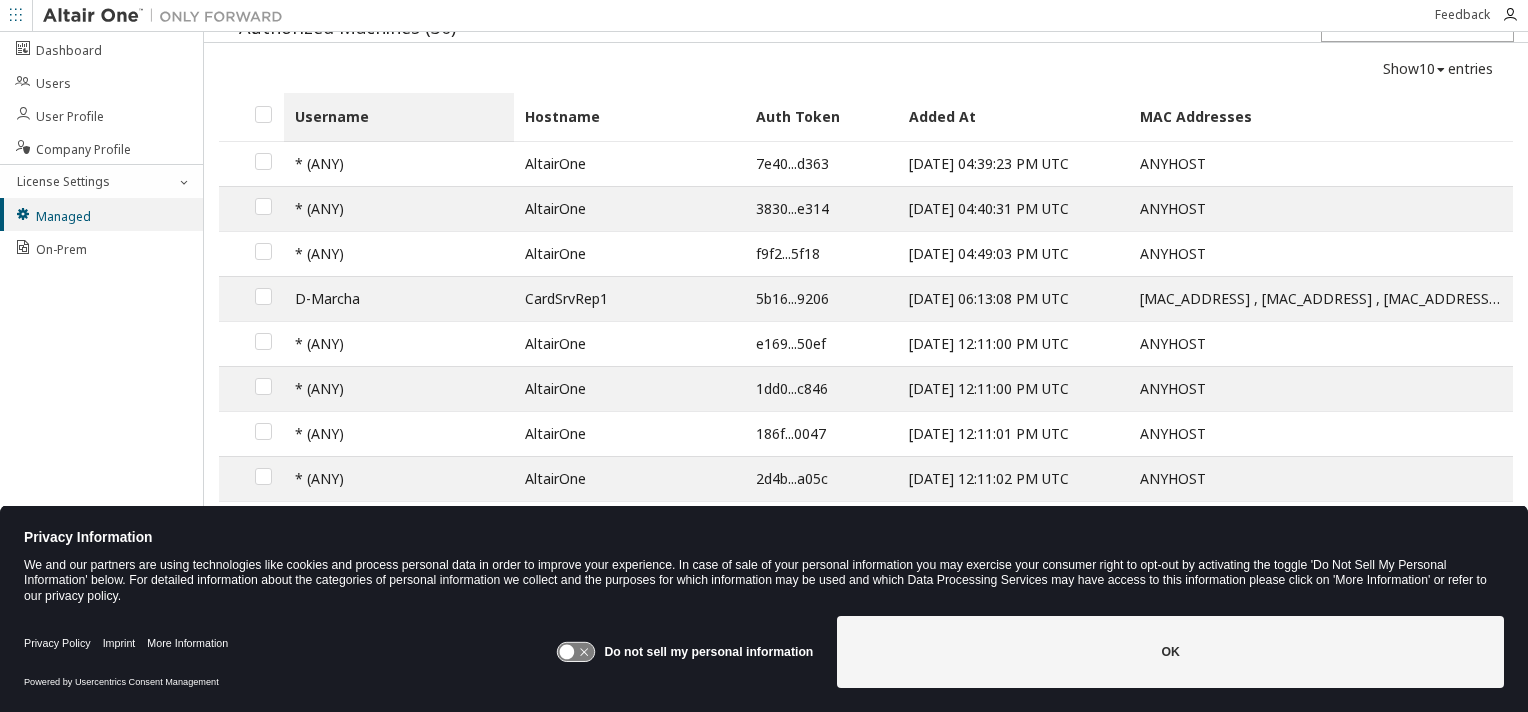 scroll, scrollTop: 0, scrollLeft: 0, axis: both 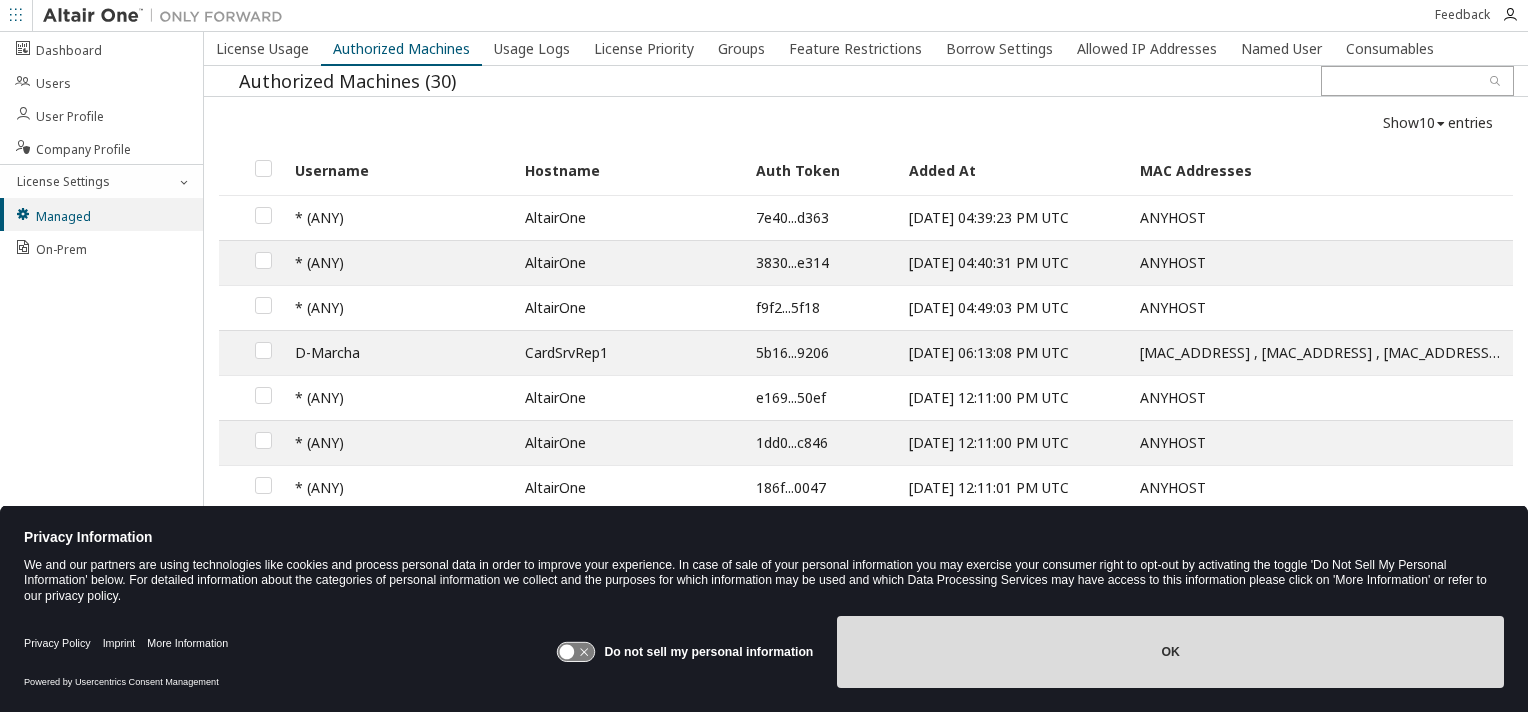 click on "OK" at bounding box center (1170, 652) 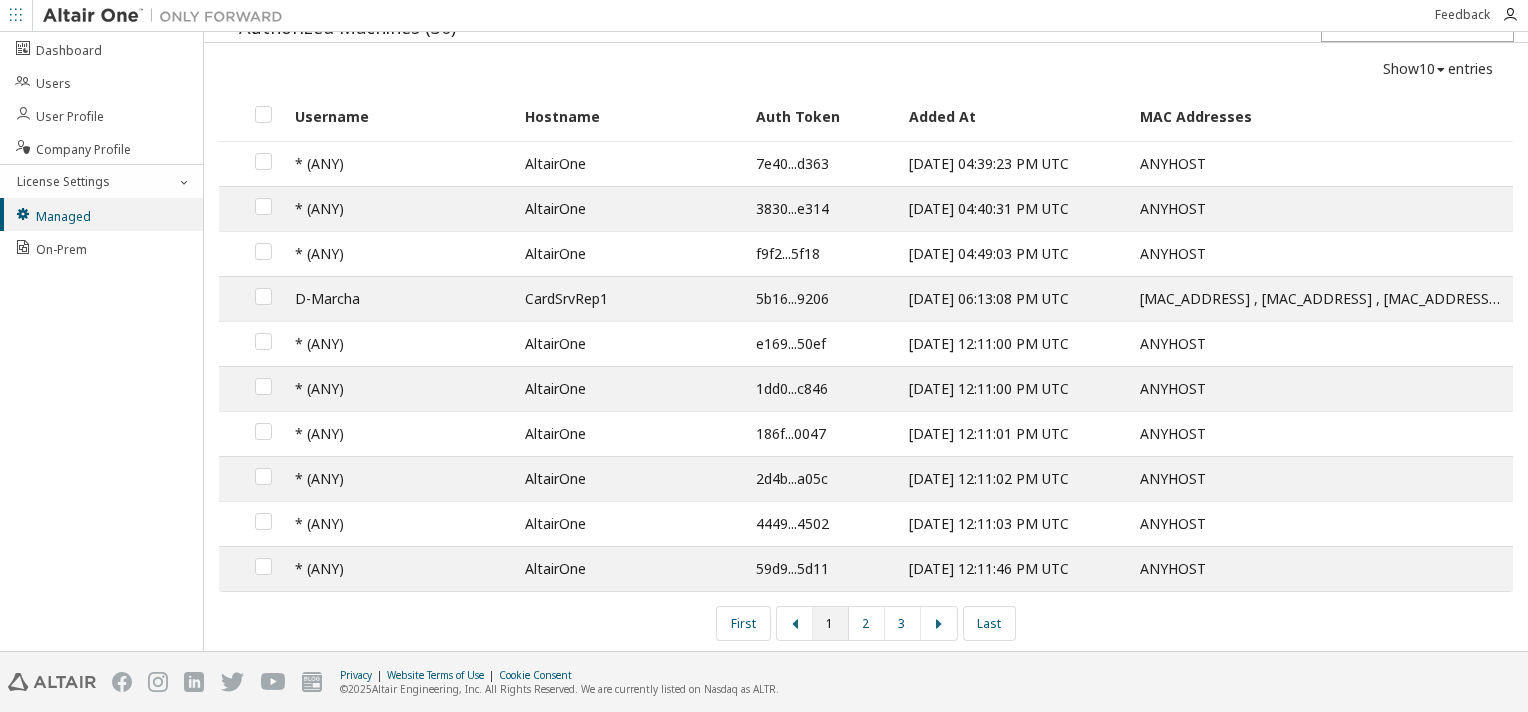 scroll, scrollTop: 0, scrollLeft: 0, axis: both 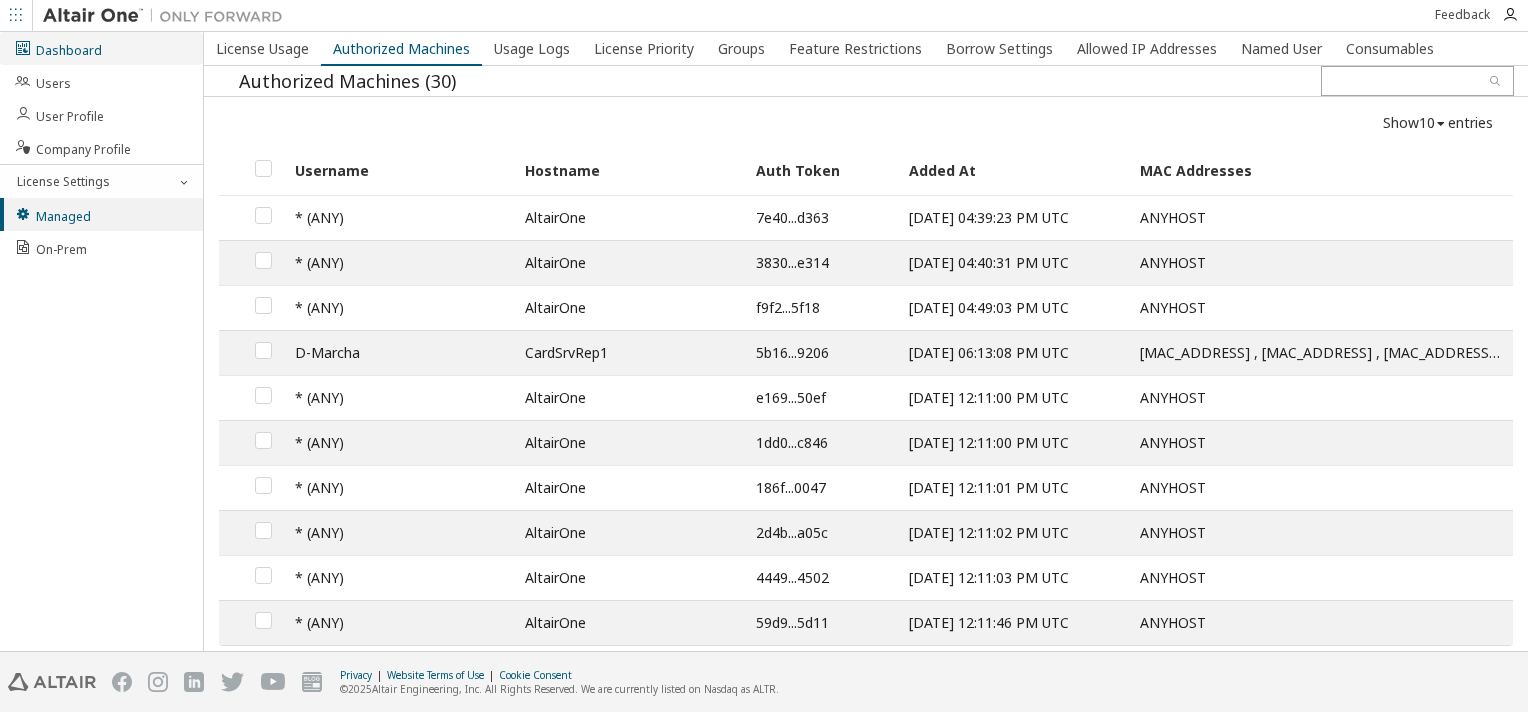 click on "Dashboard" at bounding box center (101, 48) 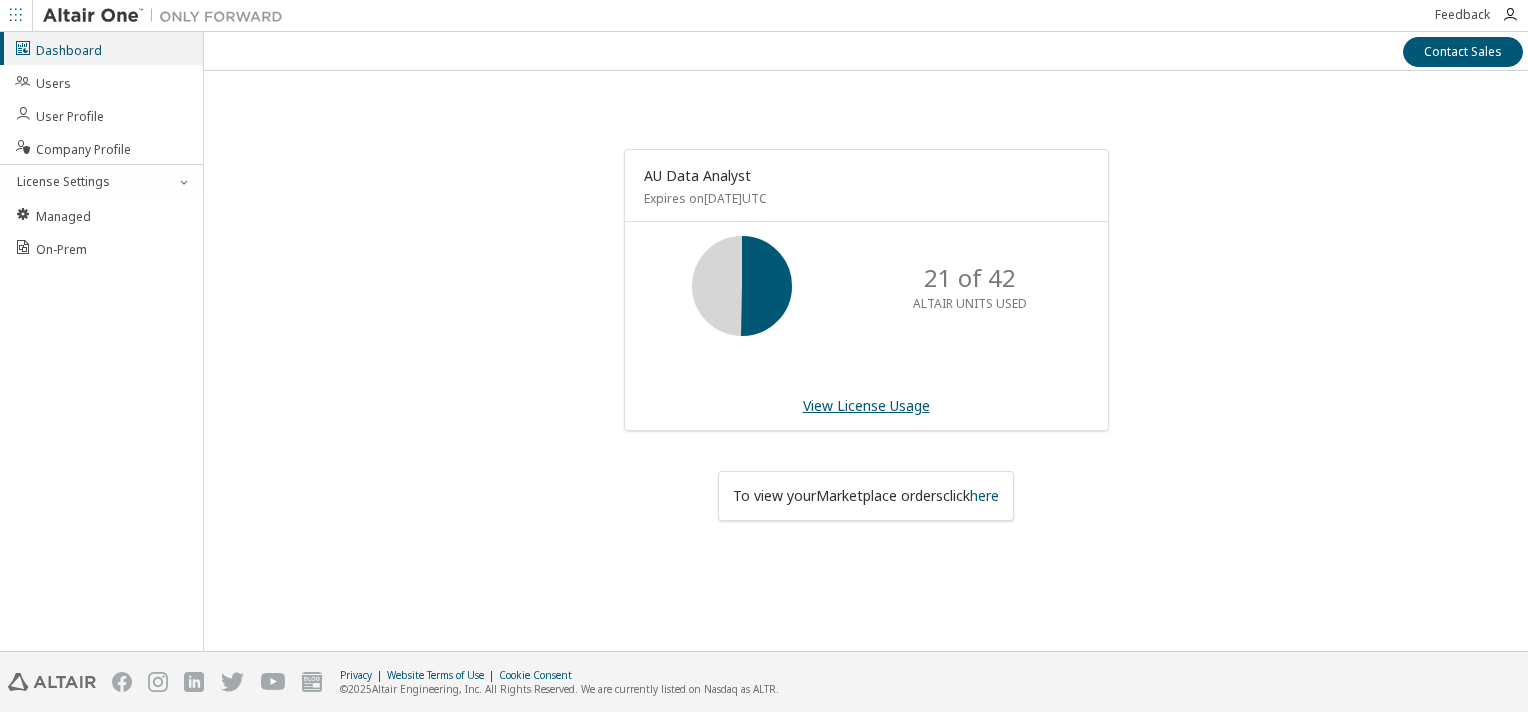click on "View License Usage" at bounding box center [866, 405] 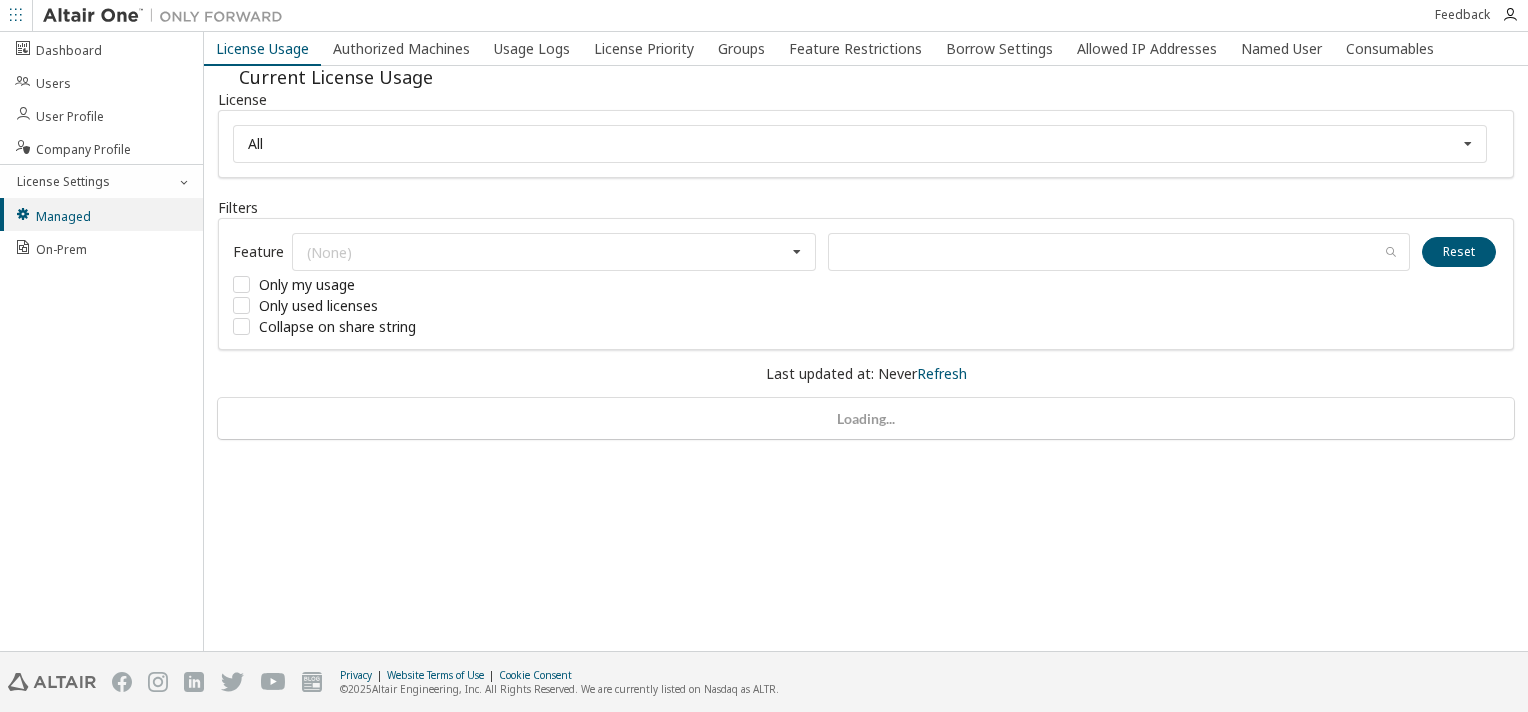 scroll, scrollTop: 0, scrollLeft: 0, axis: both 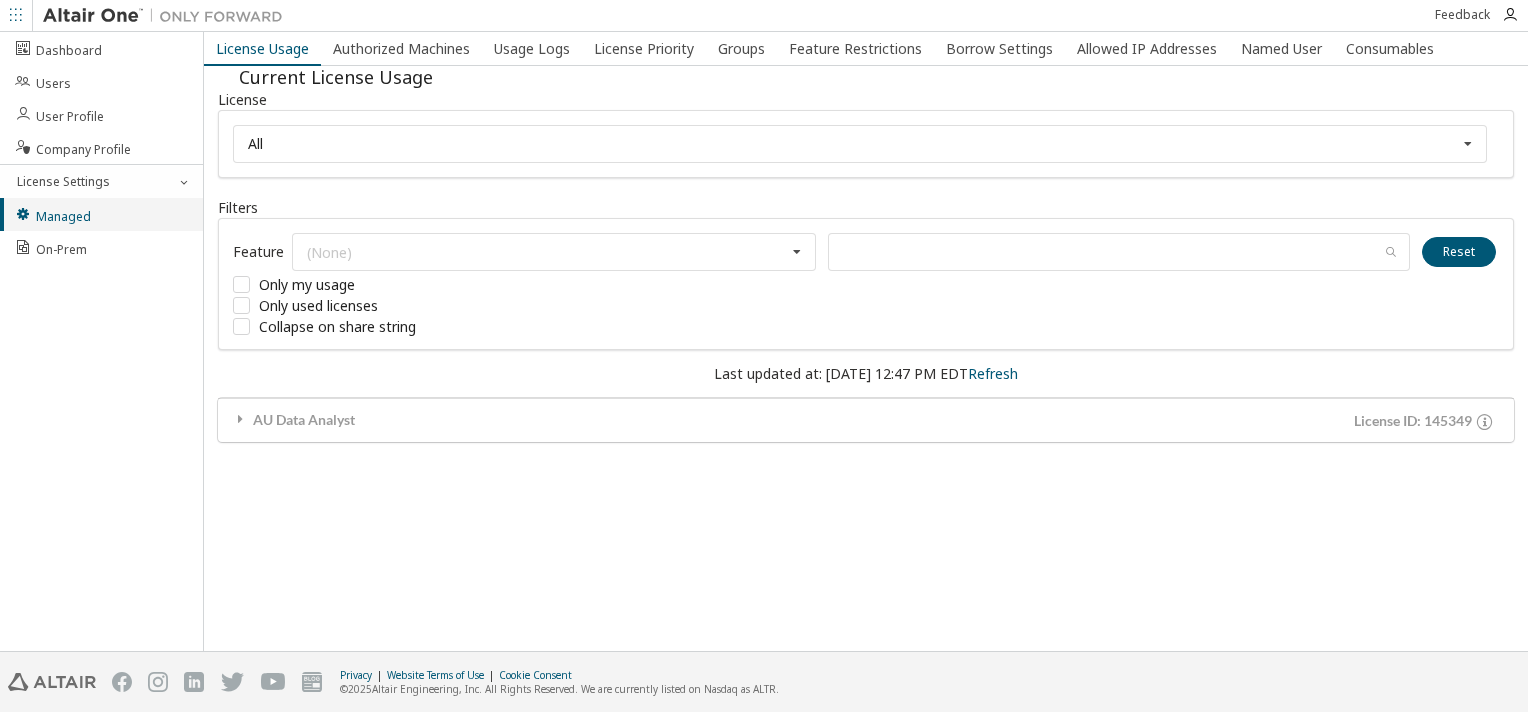 click on "Managed" at bounding box center (52, 214) 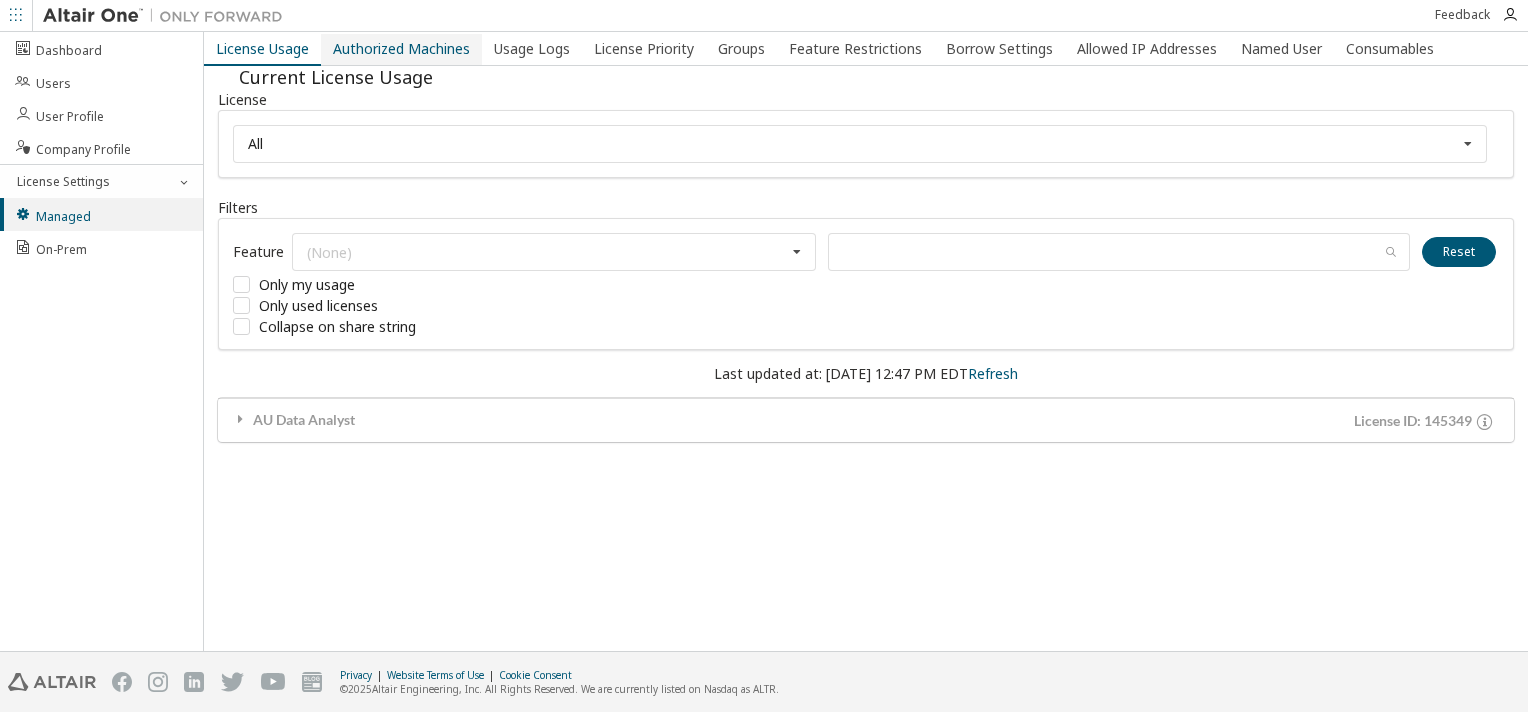 click on "Authorized Machines" at bounding box center [401, 49] 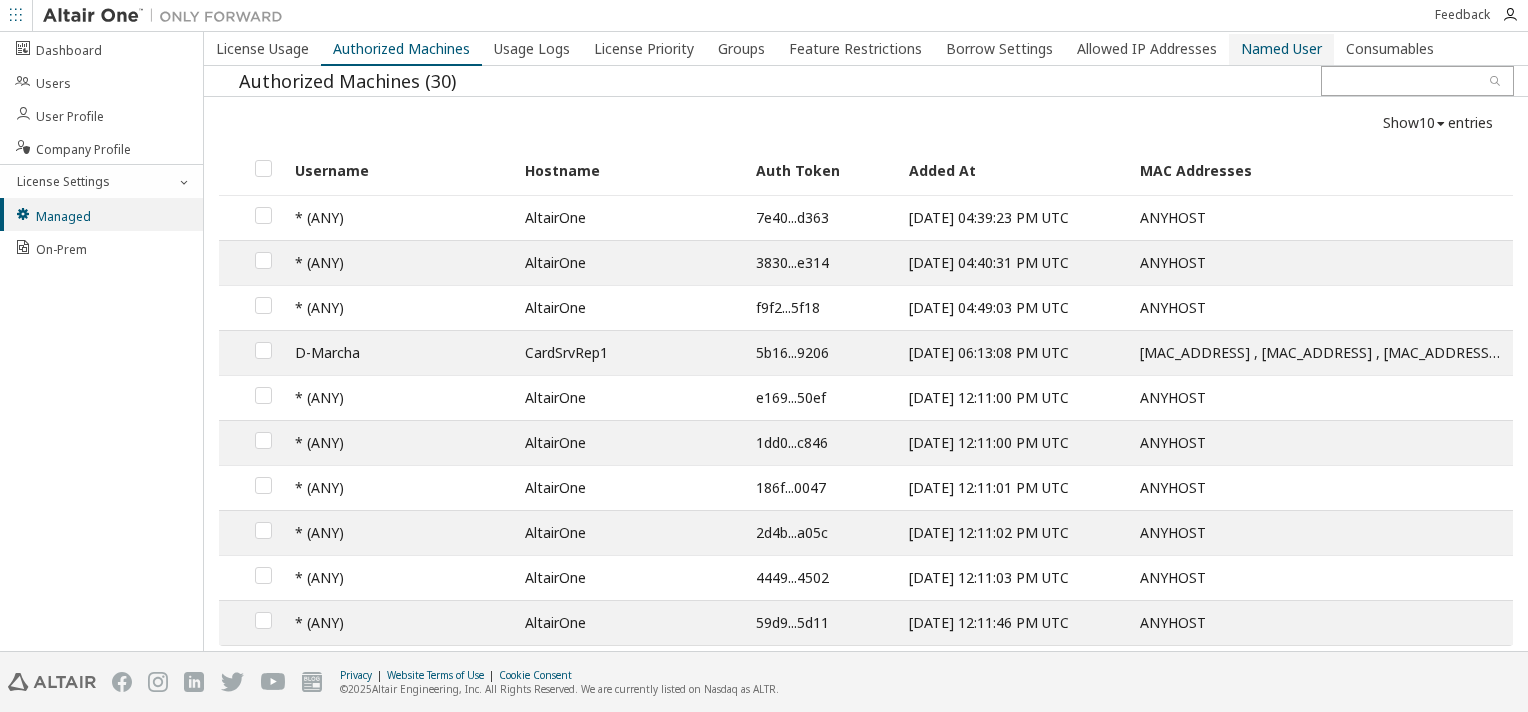 click on "Named User" at bounding box center [1281, 49] 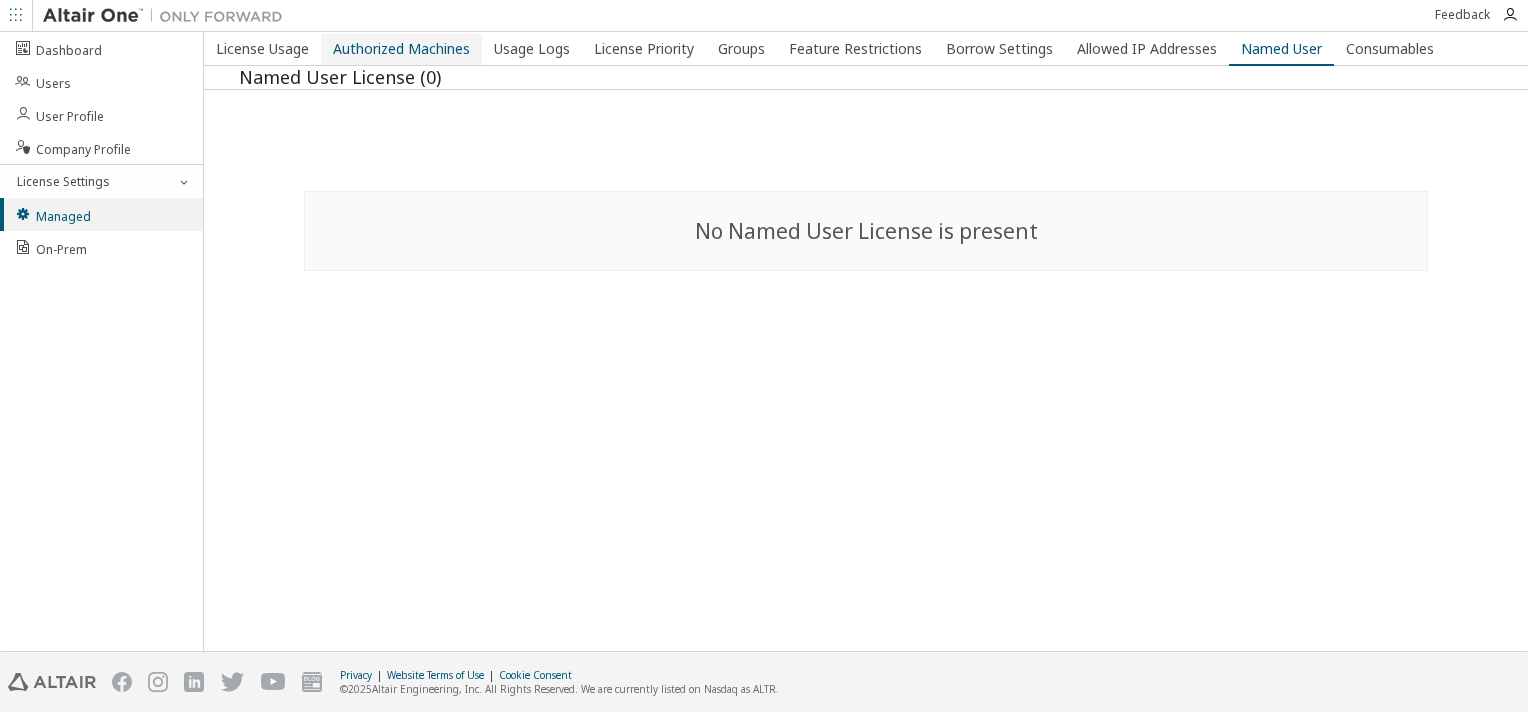 click on "Authorized Machines" at bounding box center [401, 49] 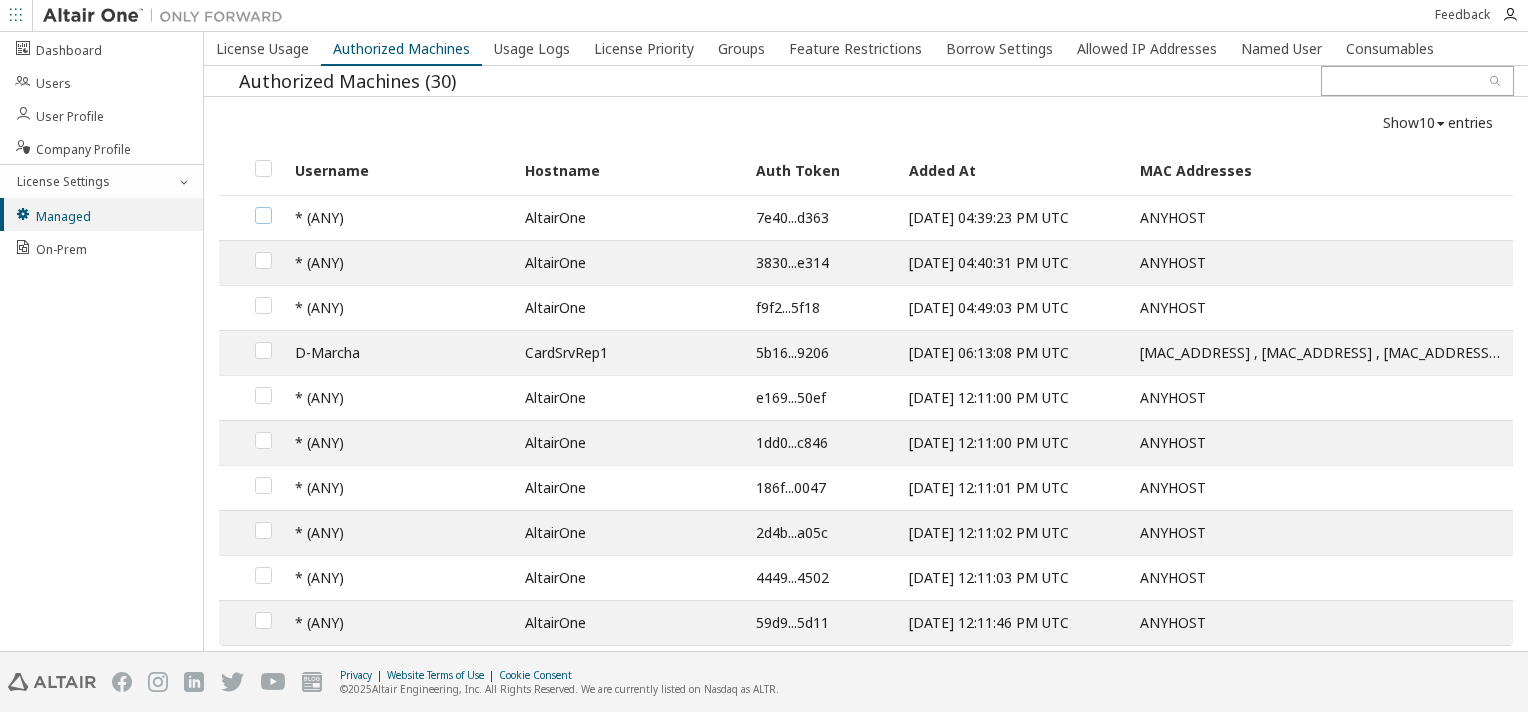 click at bounding box center (263, 207) 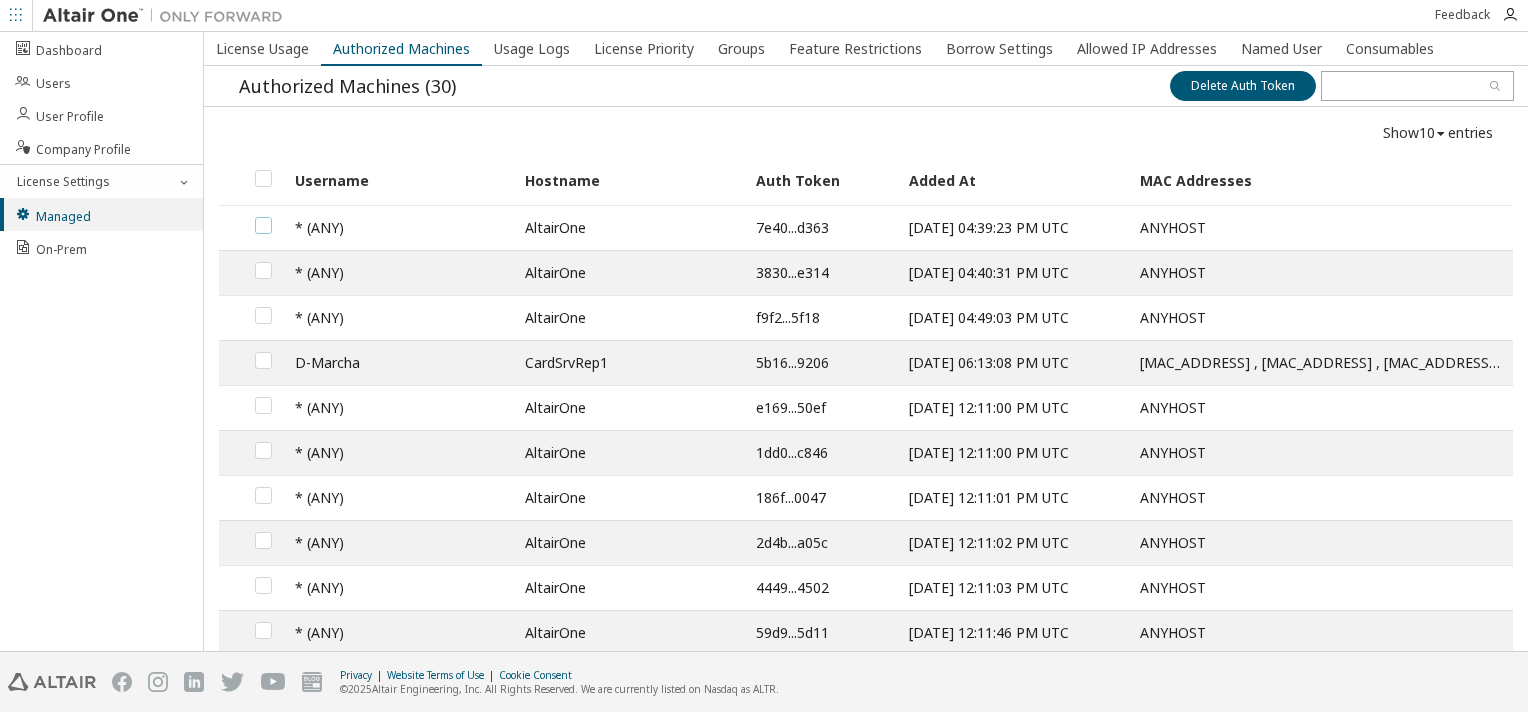 click at bounding box center [263, 217] 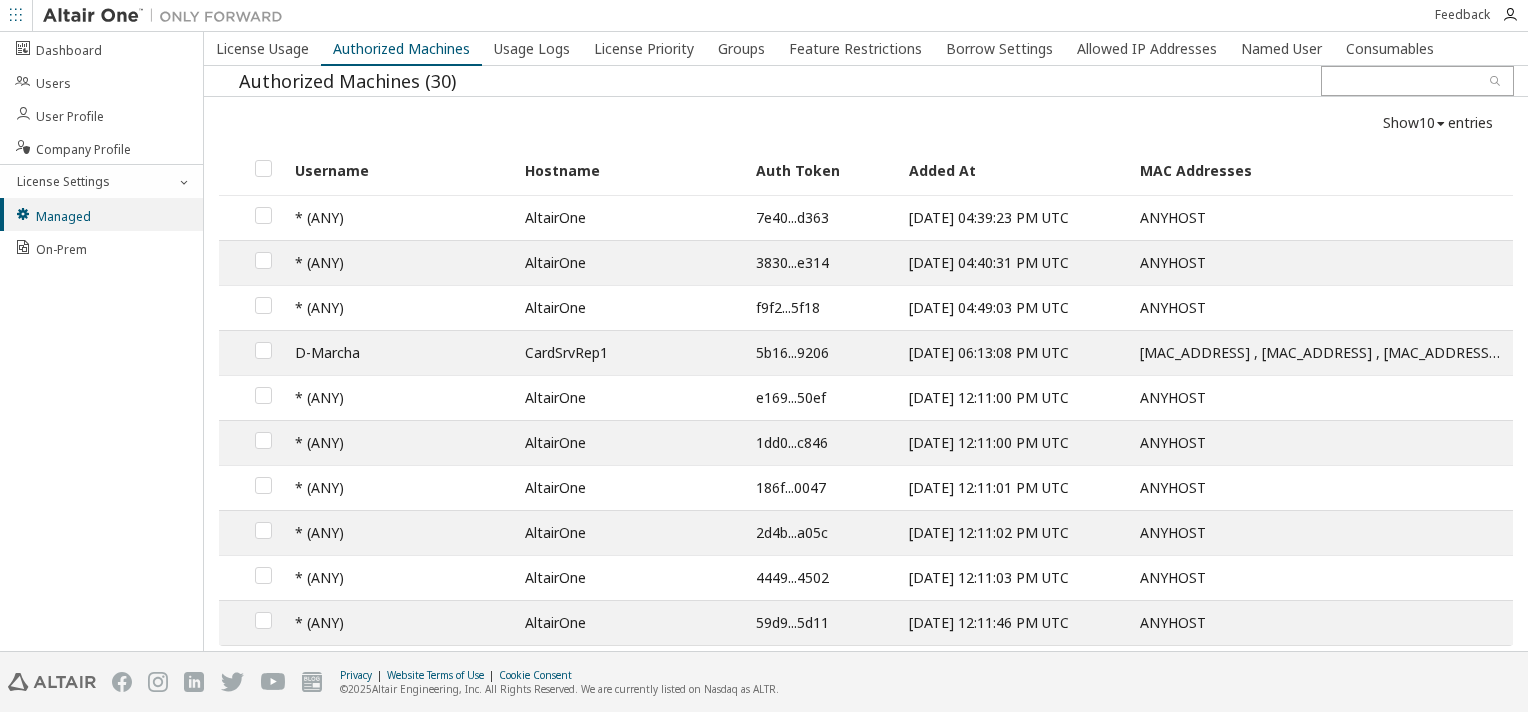 click on "7e40...d363" at bounding box center (822, 218) 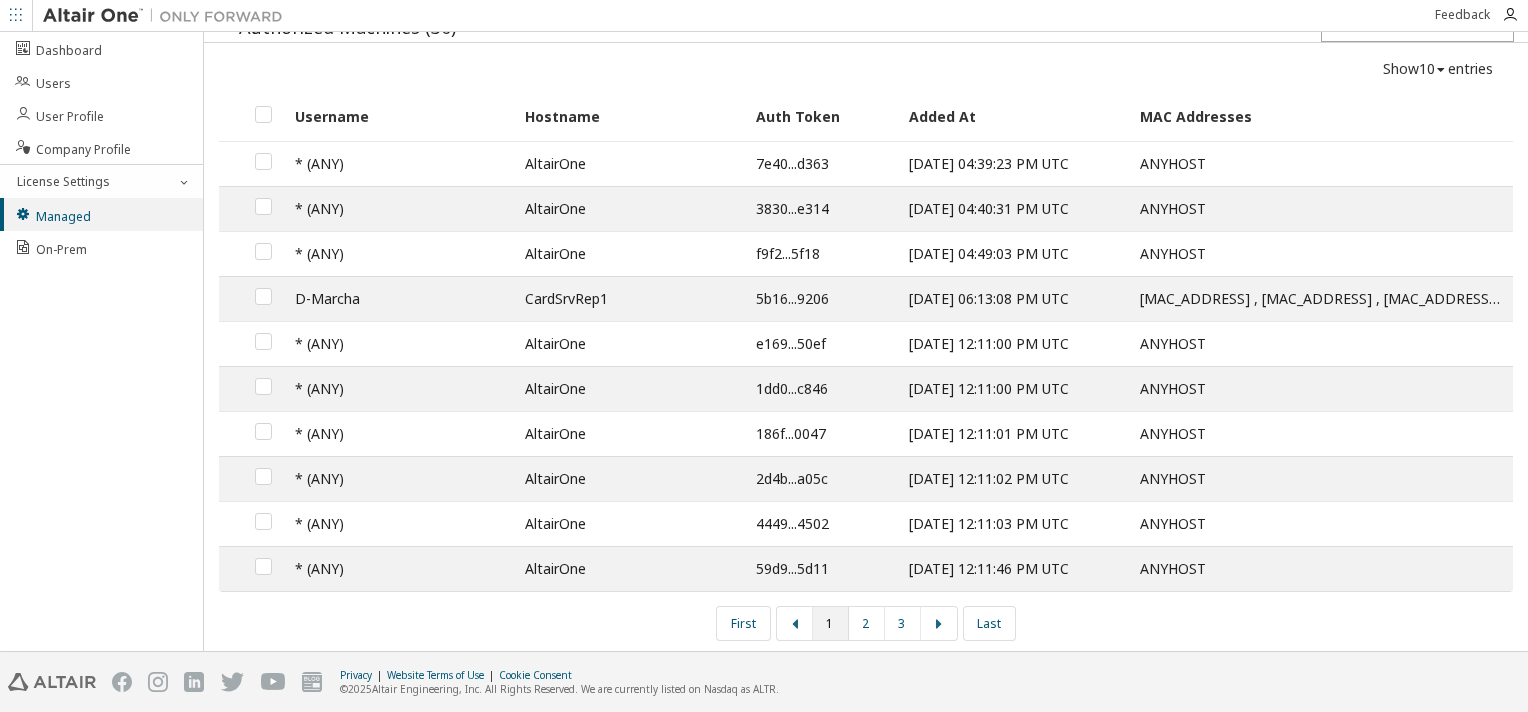 scroll, scrollTop: 0, scrollLeft: 0, axis: both 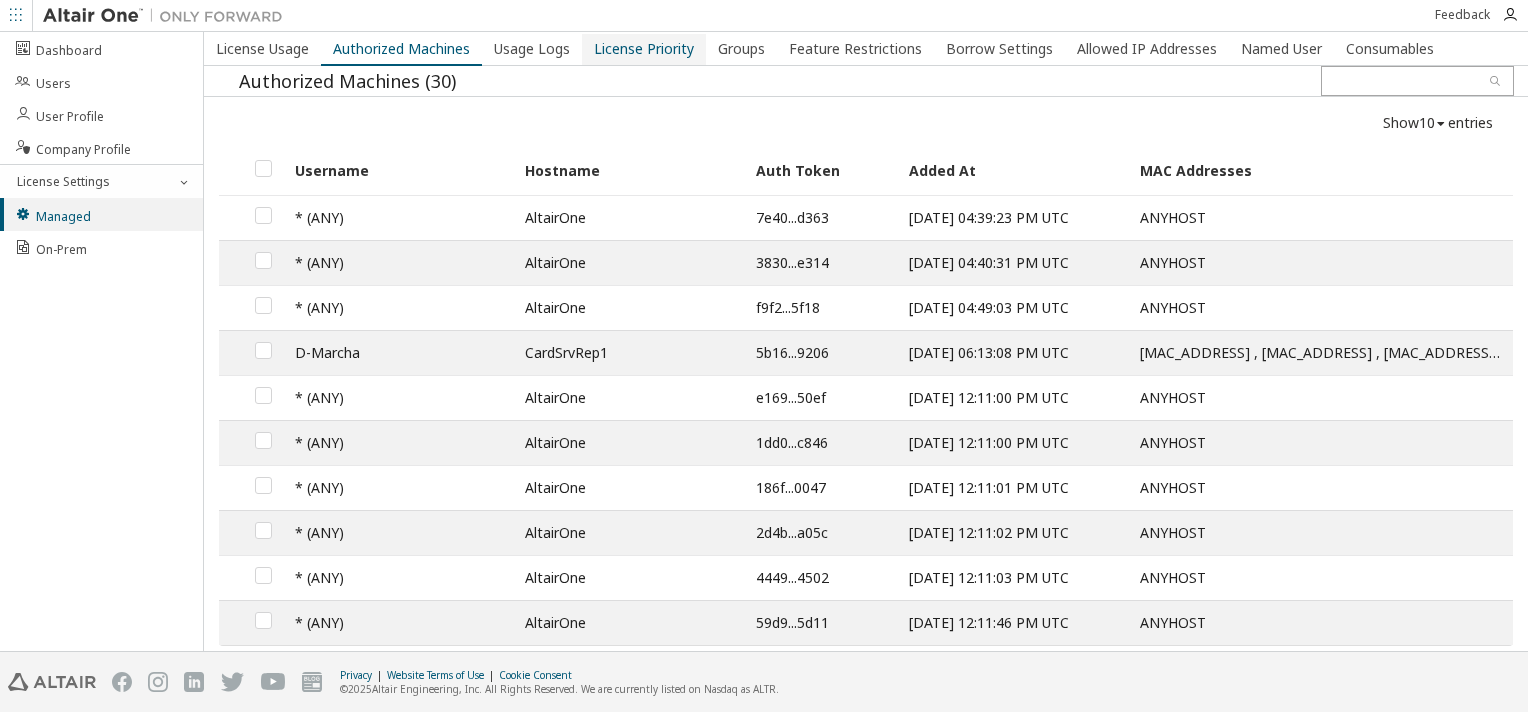 click on "License Priority" at bounding box center [644, 49] 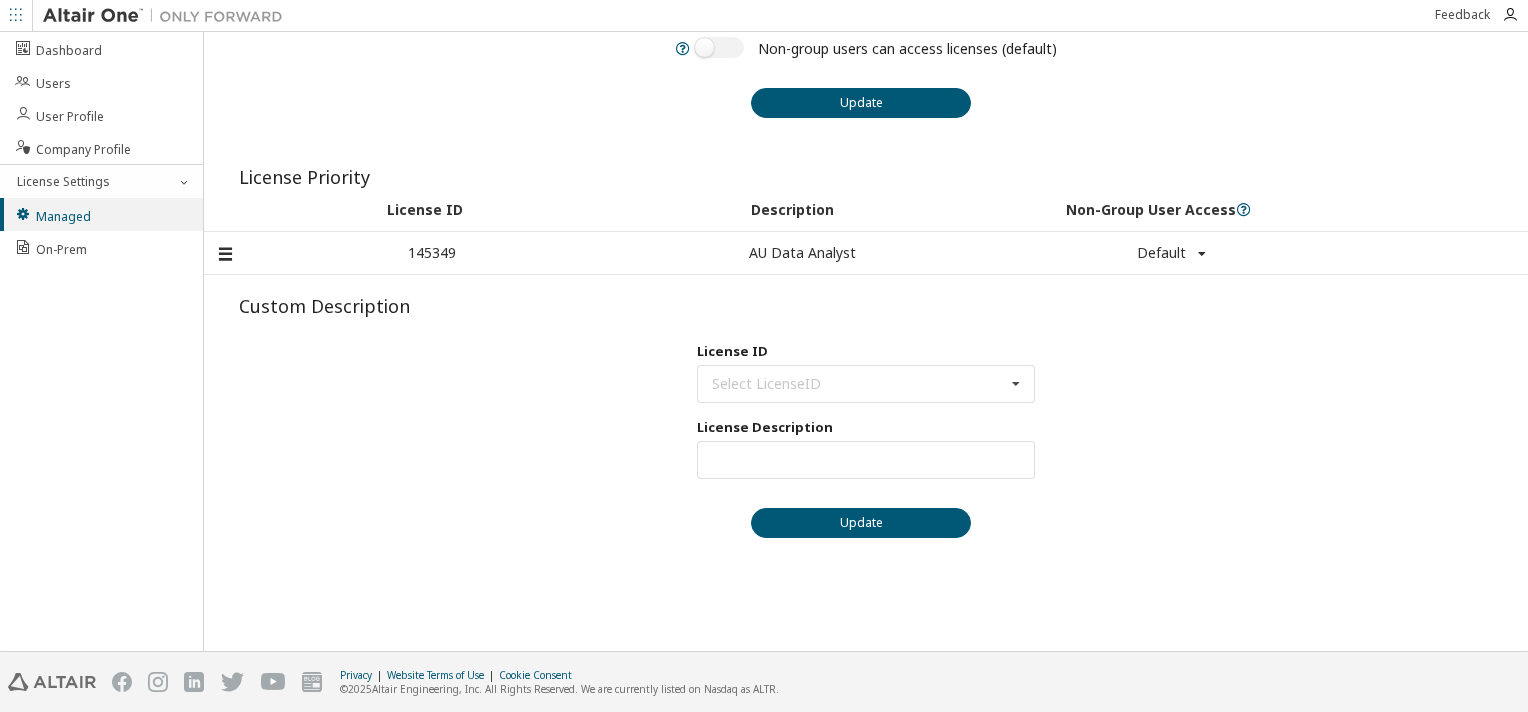 scroll, scrollTop: 104, scrollLeft: 0, axis: vertical 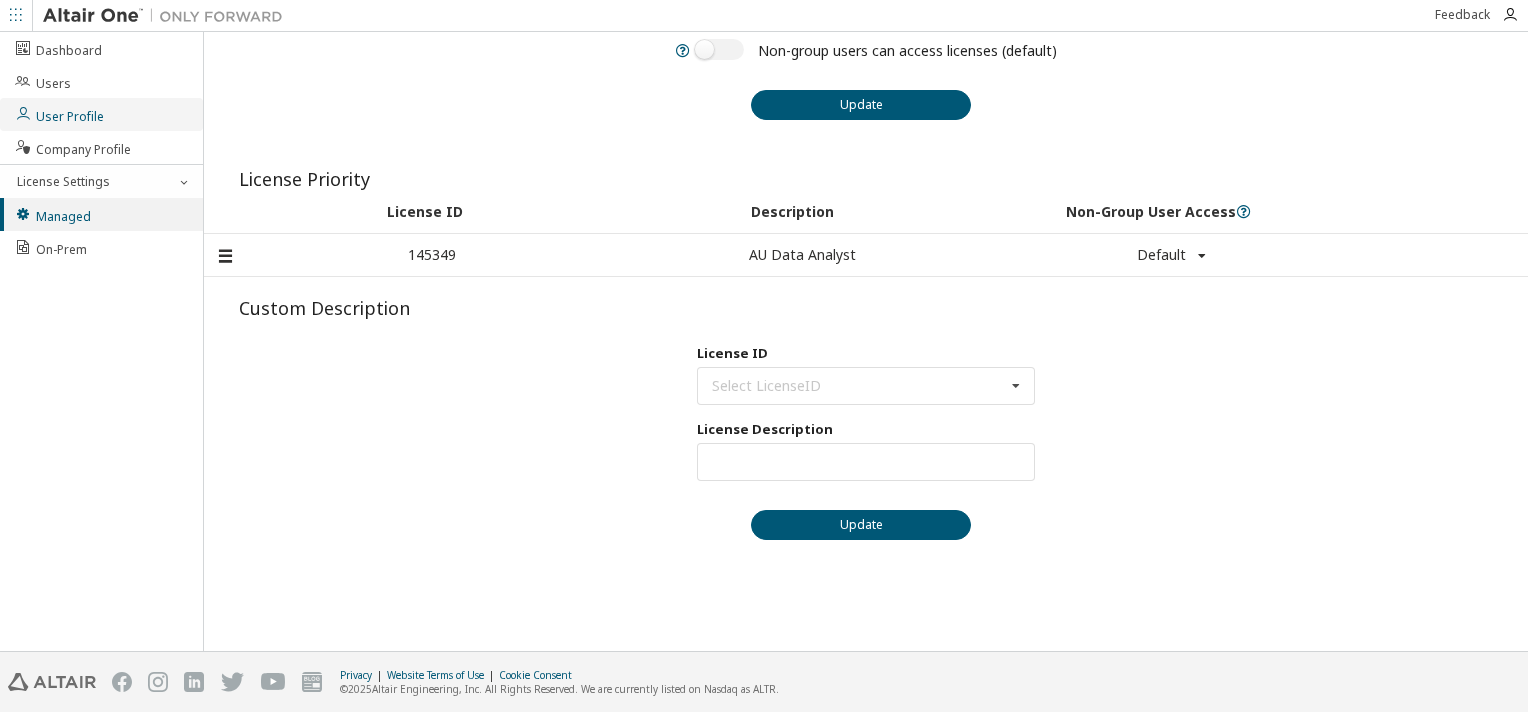 click on "User Profile" at bounding box center (101, 114) 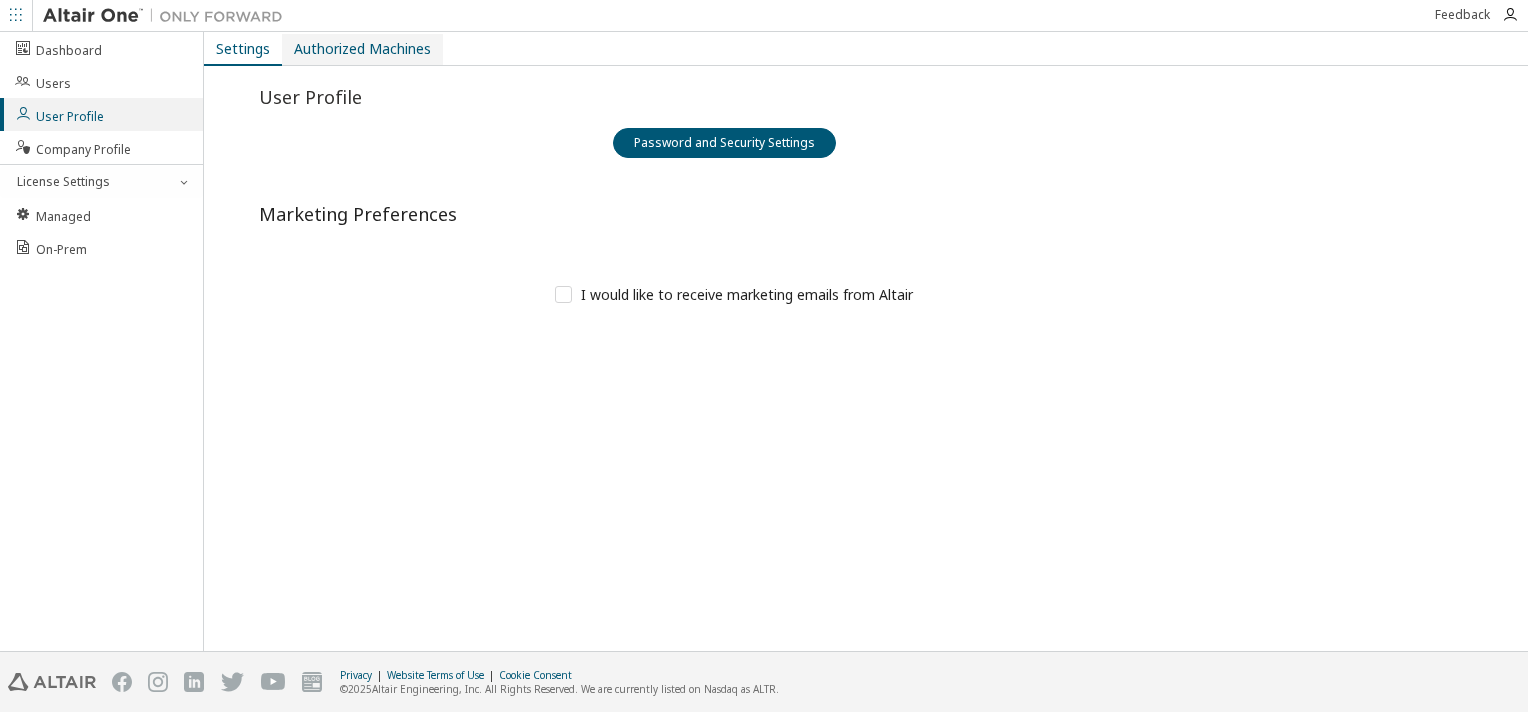 click on "Authorized Machines" at bounding box center (362, 49) 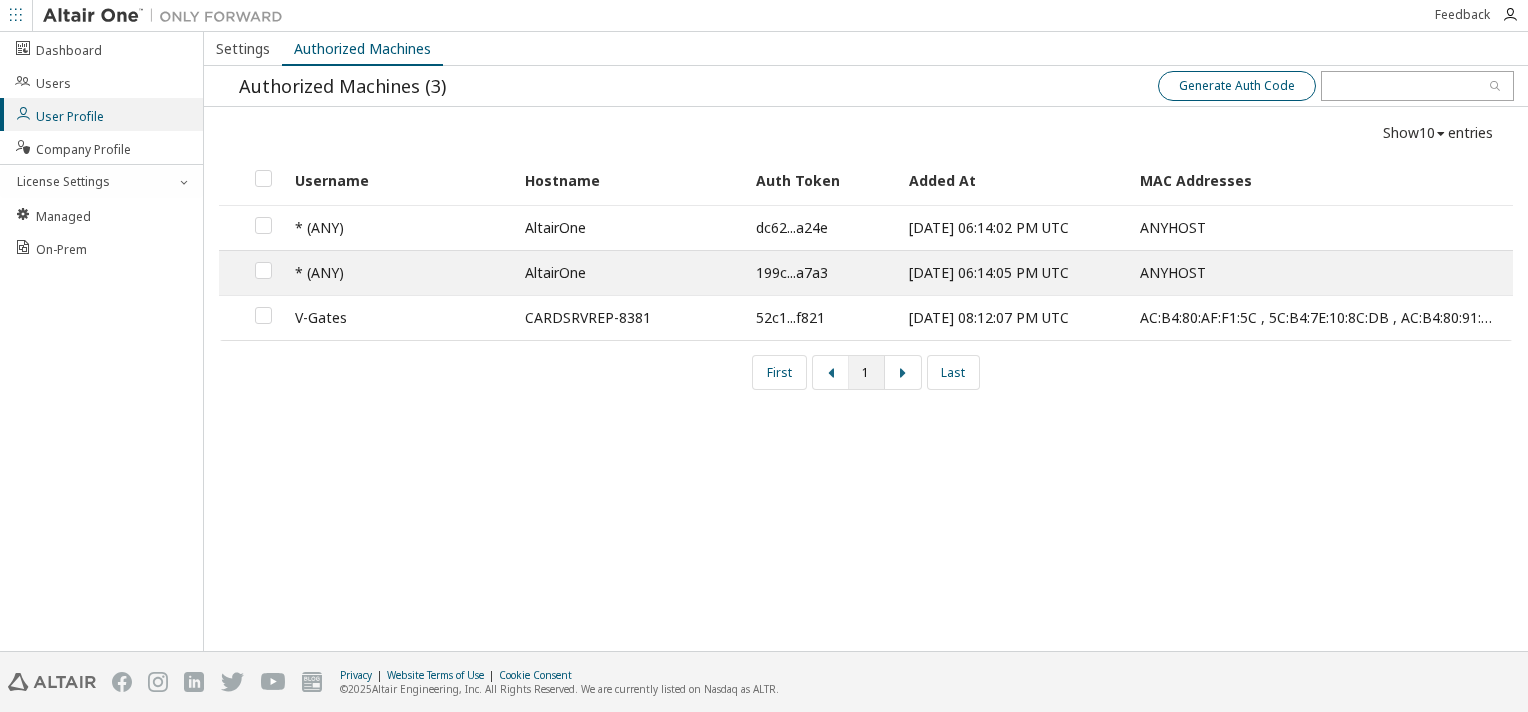 click on "Generate Auth Code" at bounding box center (1237, 86) 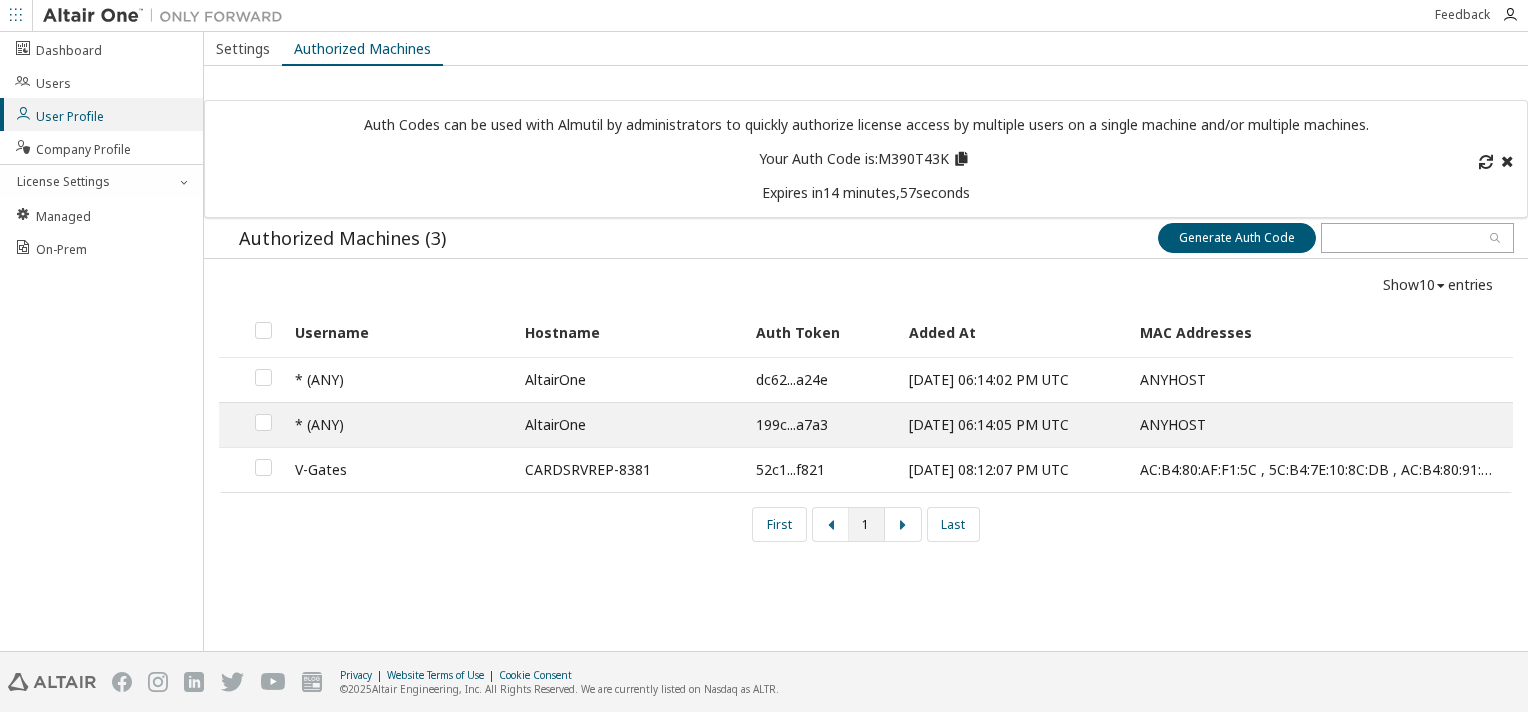 click at bounding box center (961, 156) 